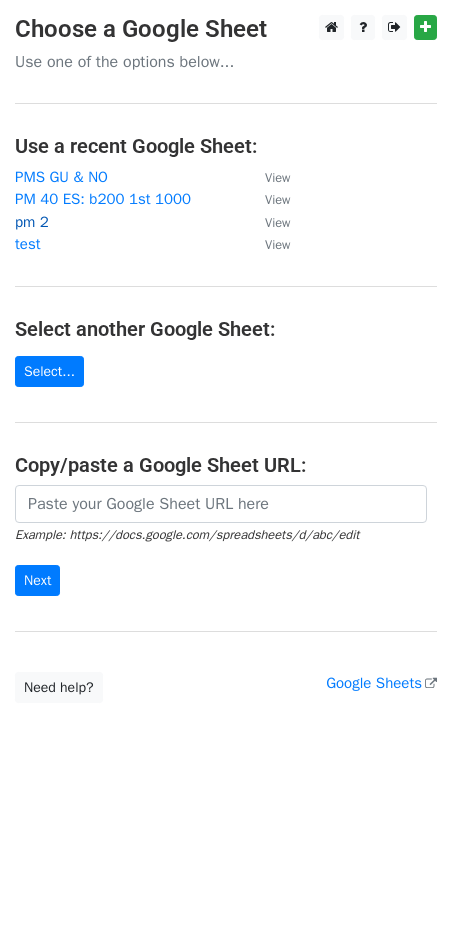 scroll, scrollTop: 0, scrollLeft: 0, axis: both 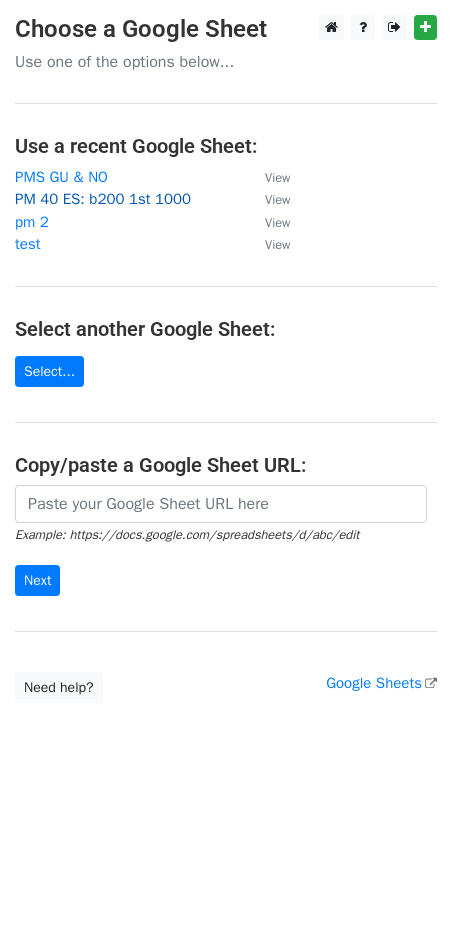 click on "PM 40 ES: b200 1st 1000" at bounding box center [103, 199] 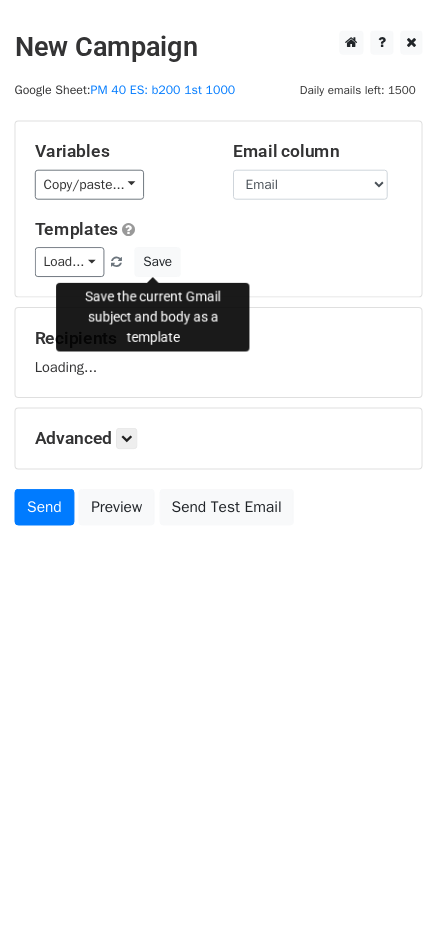 scroll, scrollTop: 0, scrollLeft: 0, axis: both 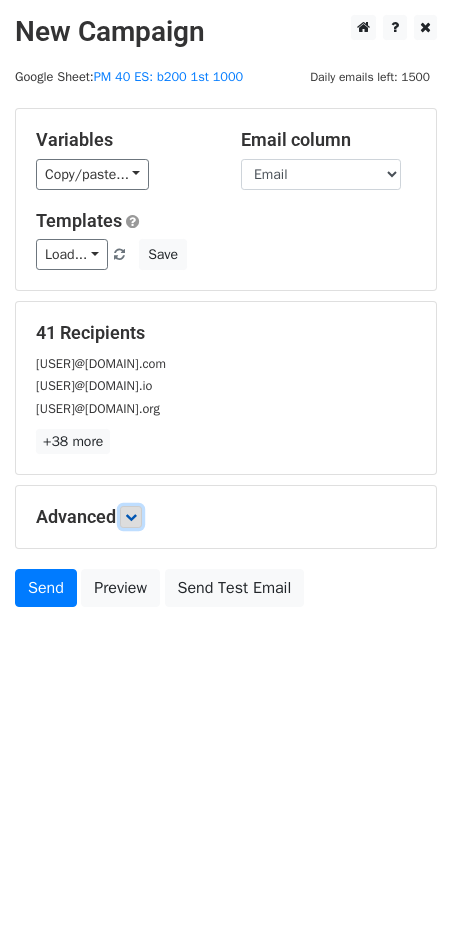 click at bounding box center (131, 517) 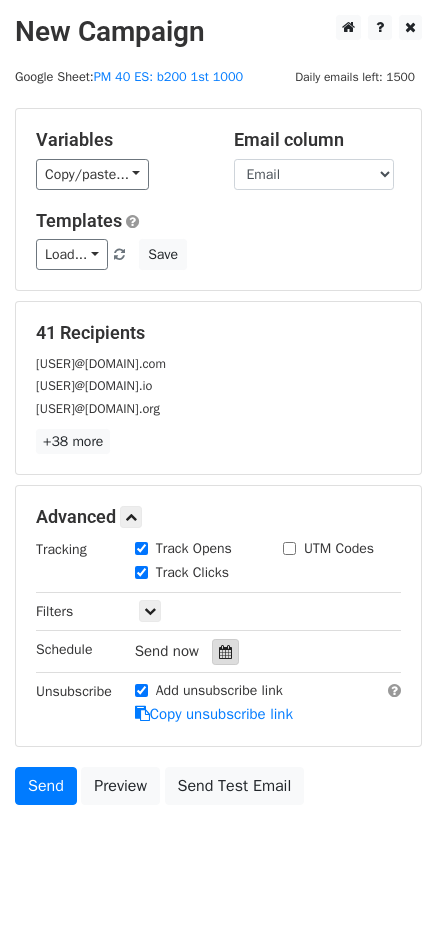click at bounding box center (225, 652) 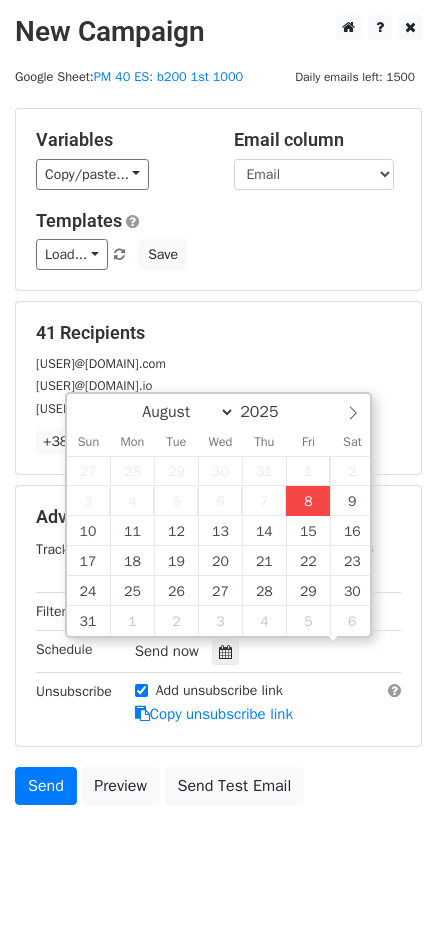 scroll, scrollTop: 1, scrollLeft: 0, axis: vertical 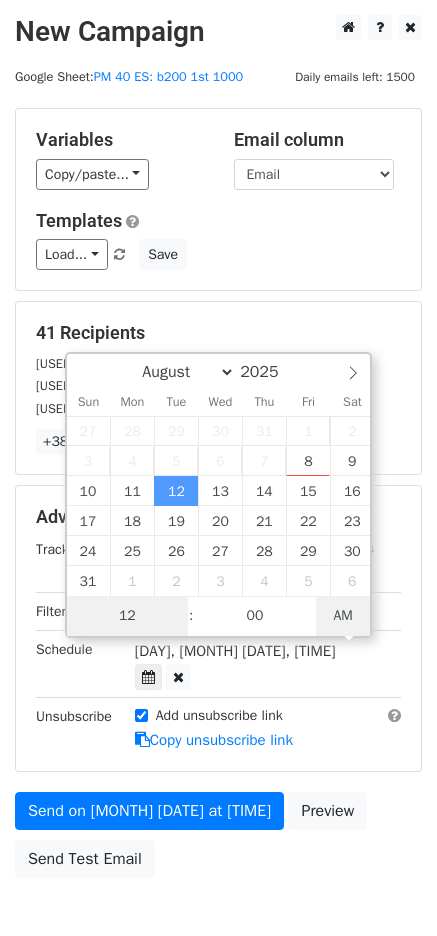 click on "AM" at bounding box center (343, 616) 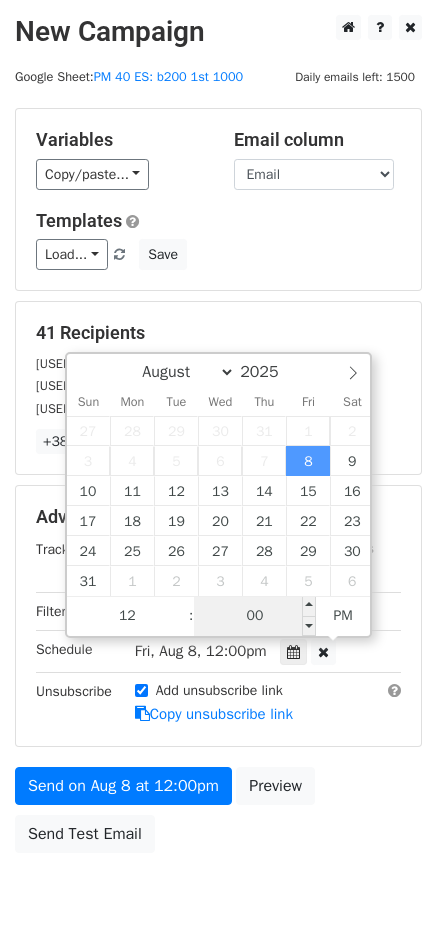 click on "00" at bounding box center (255, 616) 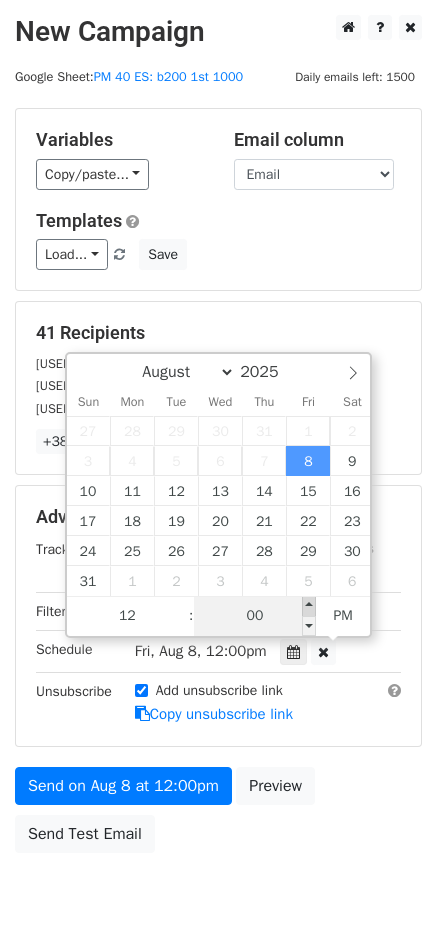 type on "2025-08-08 12:05" 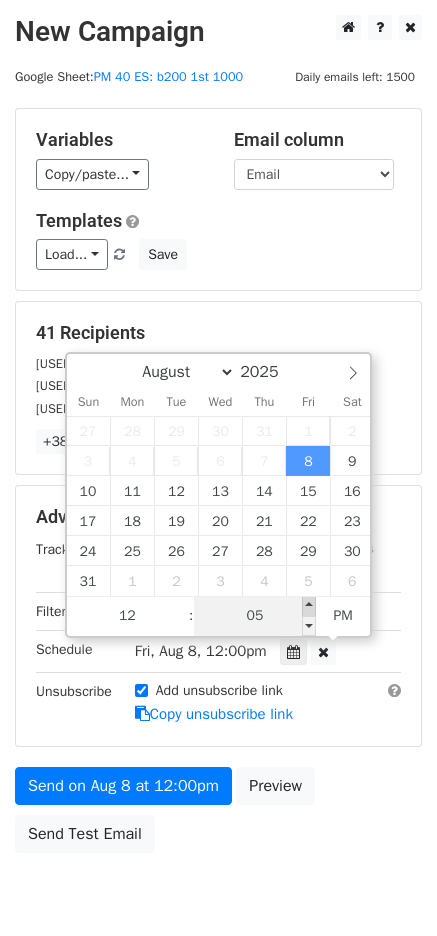 click at bounding box center [309, 606] 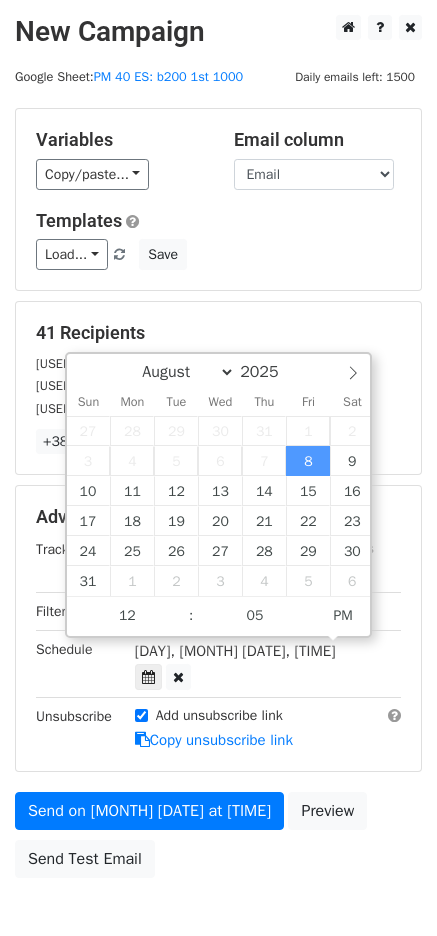click on "41 Recipients" at bounding box center (218, 333) 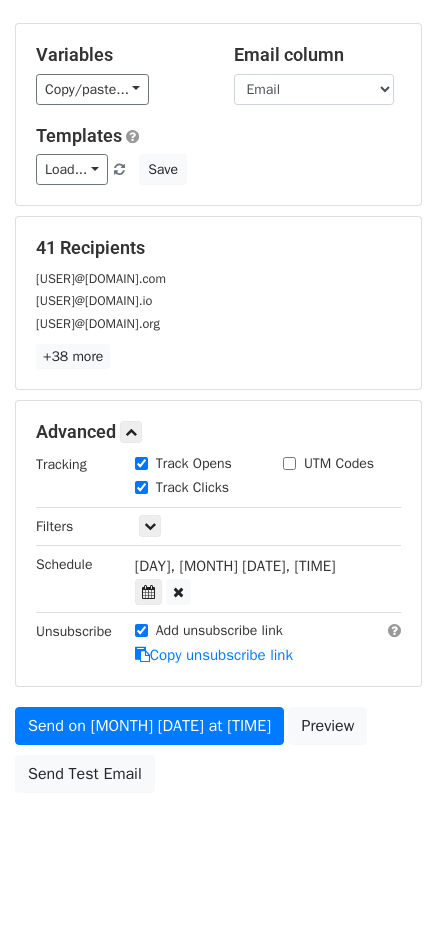 scroll, scrollTop: 0, scrollLeft: 0, axis: both 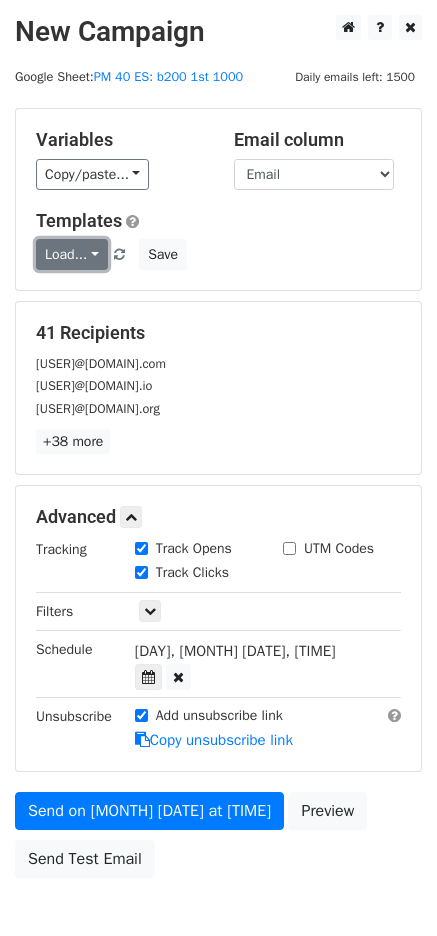 click on "Load..." at bounding box center (72, 254) 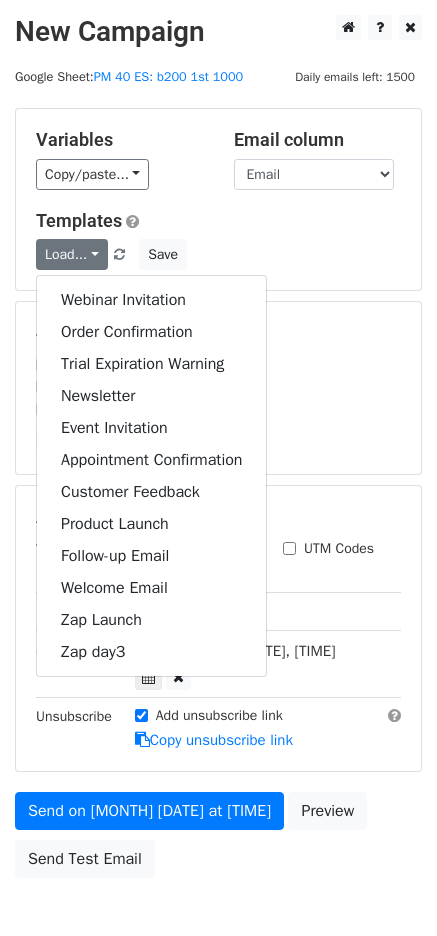 click on "41 Recipients
vaibhav@labourhomeindia.com
shantanu@infinisync.io
akansha.gupta@ondc.org
+38 more
41 Recipients
×
vaibhav@labourhomeindia.com
shantanu@infinisync.io
akansha.gupta@ondc.org
riddhi.chhajer@ambak.com
vishal.gupta@stepapp.ai
yogesh@metronometech.com
arpita@seasonsandvacations.com
ravi.bhansali@ondc.org
kanika@fitbudd.com
mahesh@vcqru.com
kavita.priyadarshini@synaptic.com
jaya.p@burlingtonenglish.in
esha.gupta@motorq.com
narendra.burdak@holidaytribe.com
ananya.garg@zuddl.com
vinay@deeplogicai.tech
saurabh.singh@sportsbaazi.com
rimsha.khan@diligencevault.com
hitesh@quickblox.com
abhishek.lokhande@twidpay.com
deepesh.singh@hypd.in
madhuri.goel@emailmeform.com
gitesh@beebom.com
ishank.arora@sentieo.com
gaurav.mishra@accuknox.com
at.parihar@i.mystaffingcrm.com
vishal.singh@gigaforce.io" at bounding box center (218, 388) 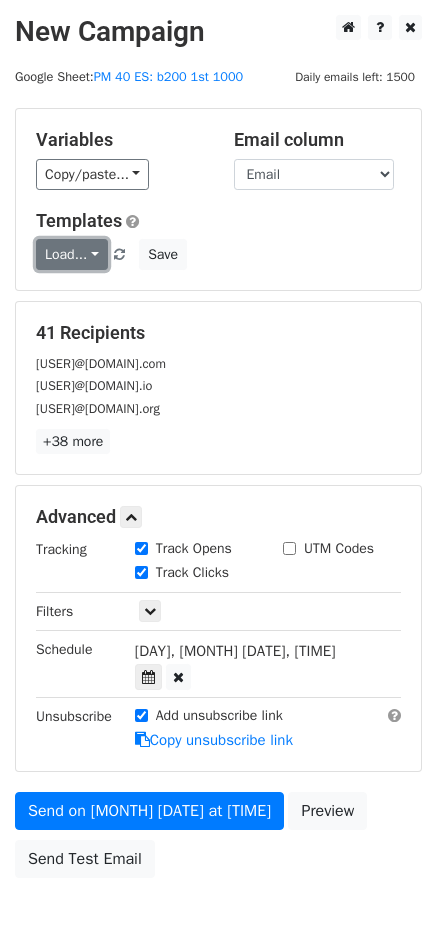 click on "Load..." at bounding box center (72, 254) 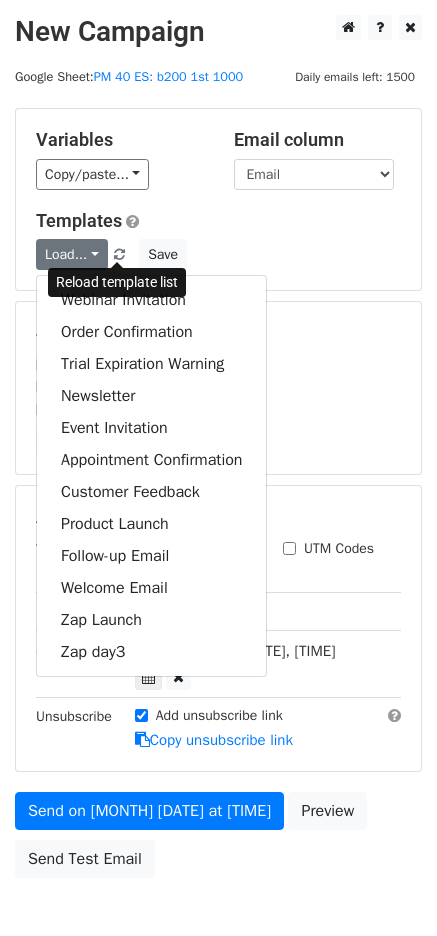 click at bounding box center [119, 255] 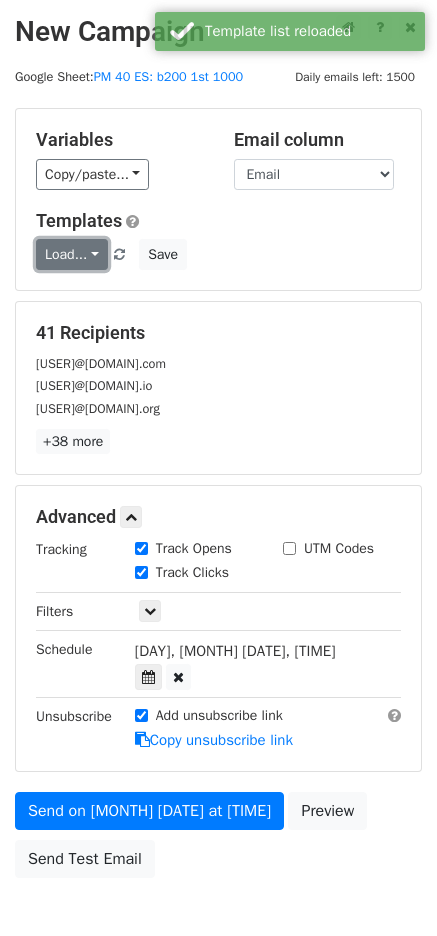click on "Load..." at bounding box center [72, 254] 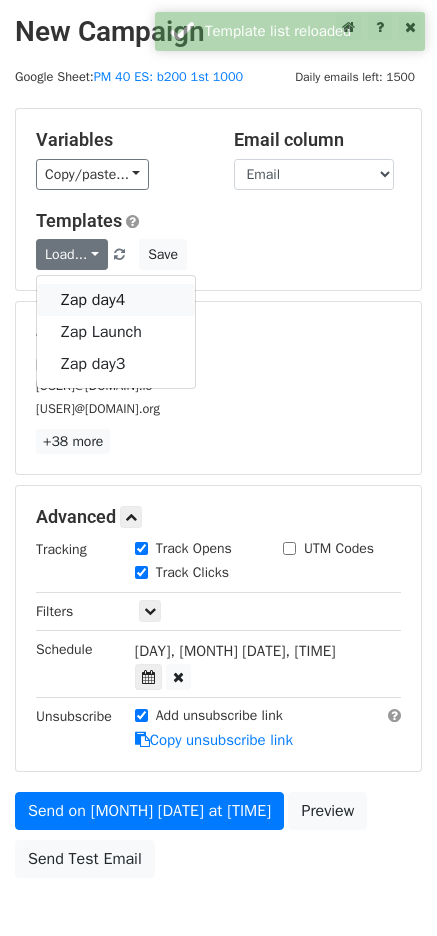click on "Zap day4" at bounding box center (116, 300) 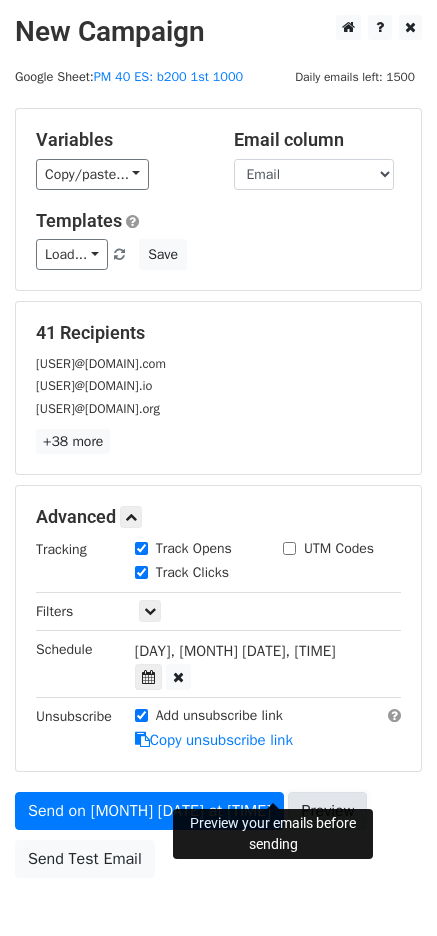 click on "Preview" at bounding box center (327, 811) 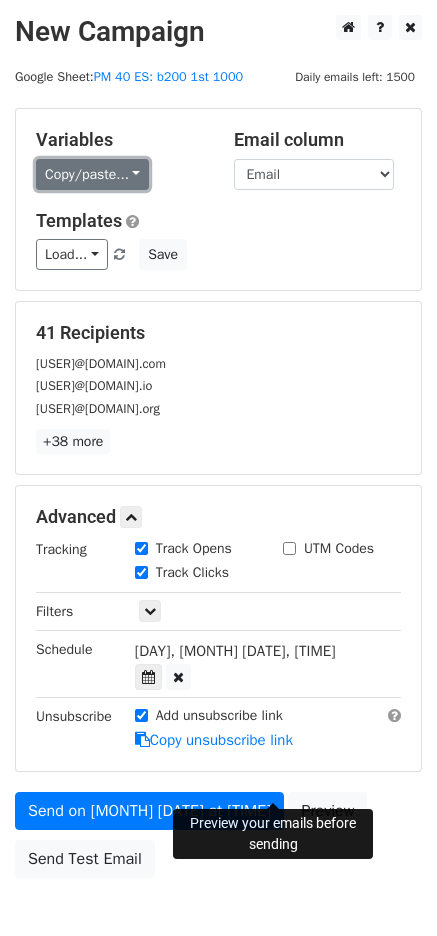 click on "Copy/paste..." at bounding box center [92, 174] 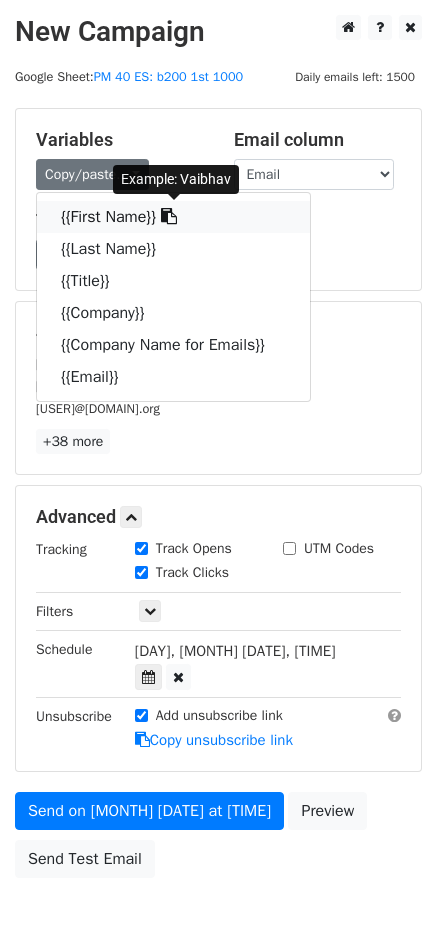 click on "{{First Name}}" at bounding box center (173, 217) 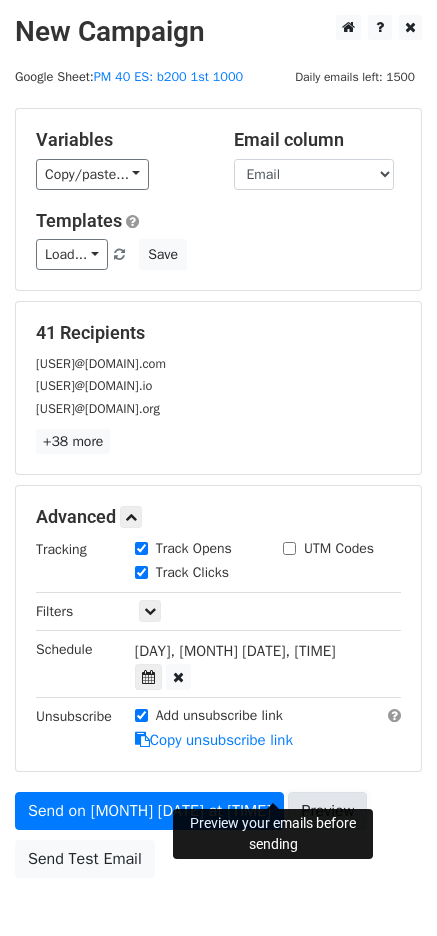 click on "Preview" at bounding box center [327, 811] 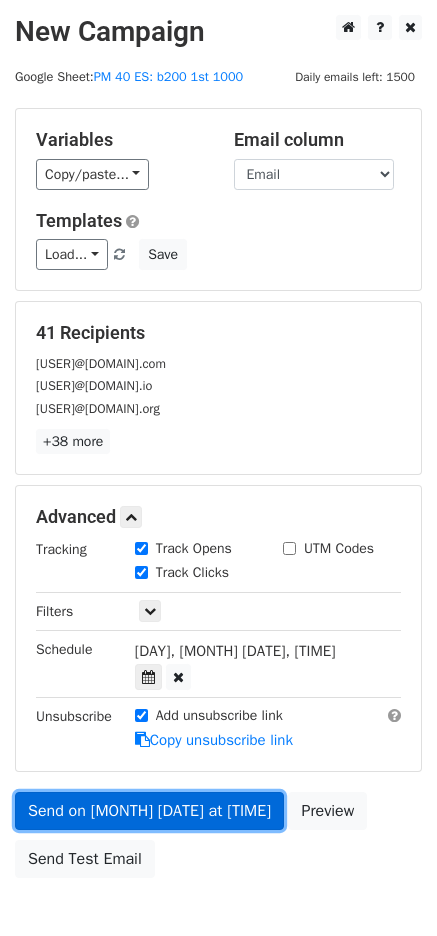 click on "Send on Aug 8 at 12:05pm" at bounding box center (149, 811) 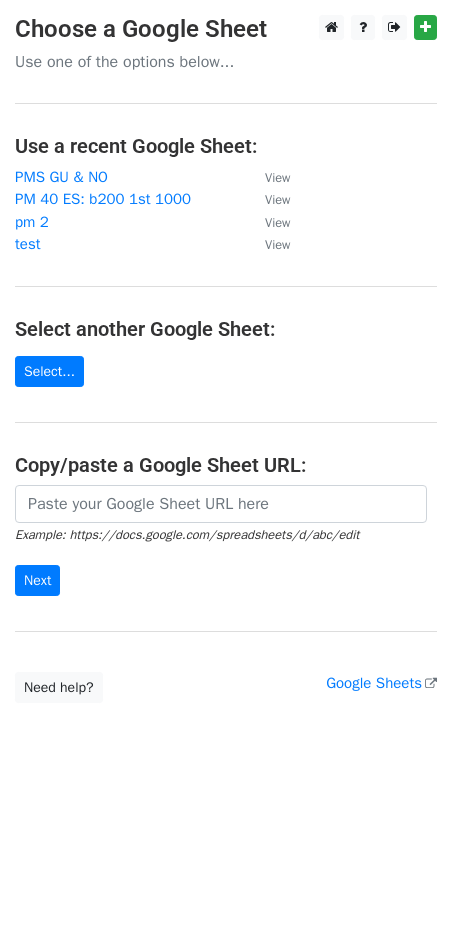 scroll, scrollTop: 0, scrollLeft: 0, axis: both 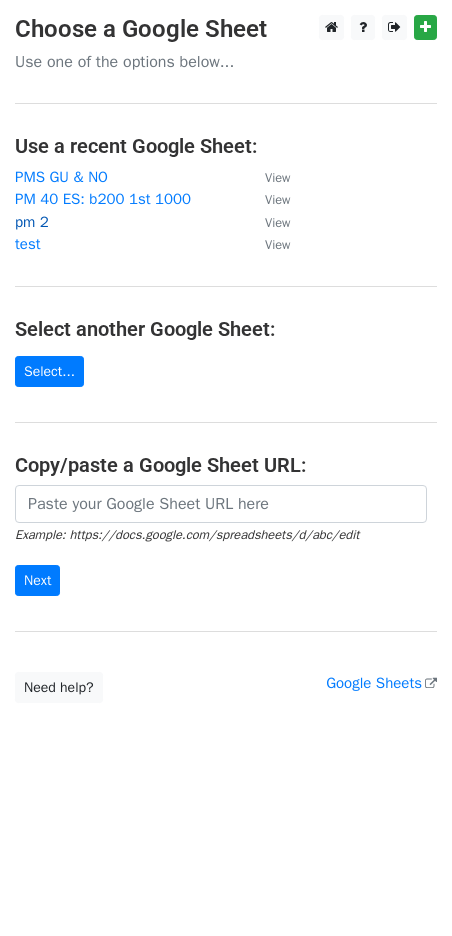 click on "pm 2" at bounding box center [32, 222] 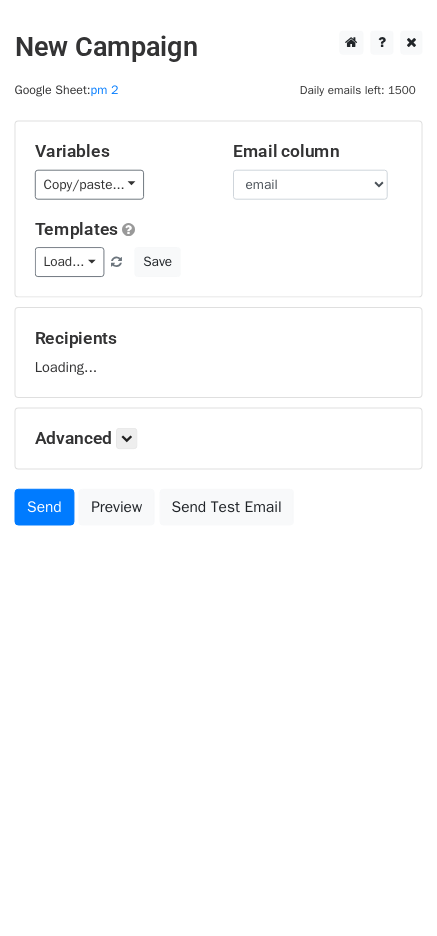scroll, scrollTop: 0, scrollLeft: 0, axis: both 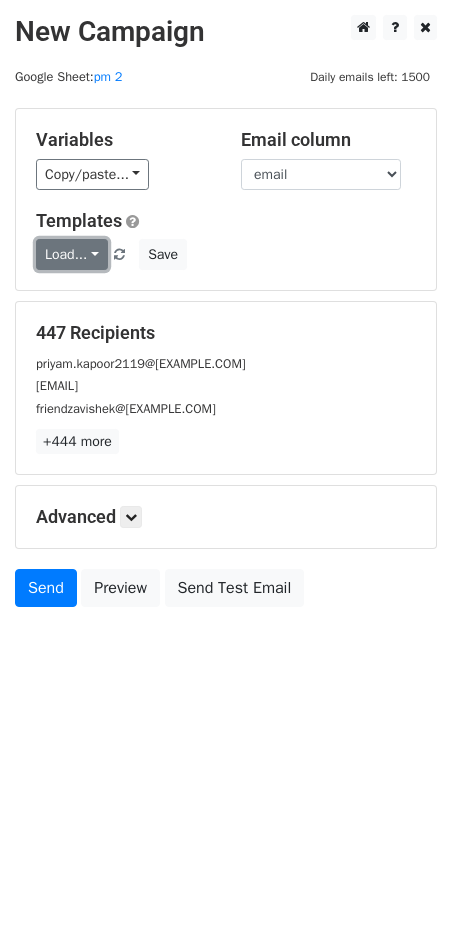 click on "Load..." at bounding box center (72, 254) 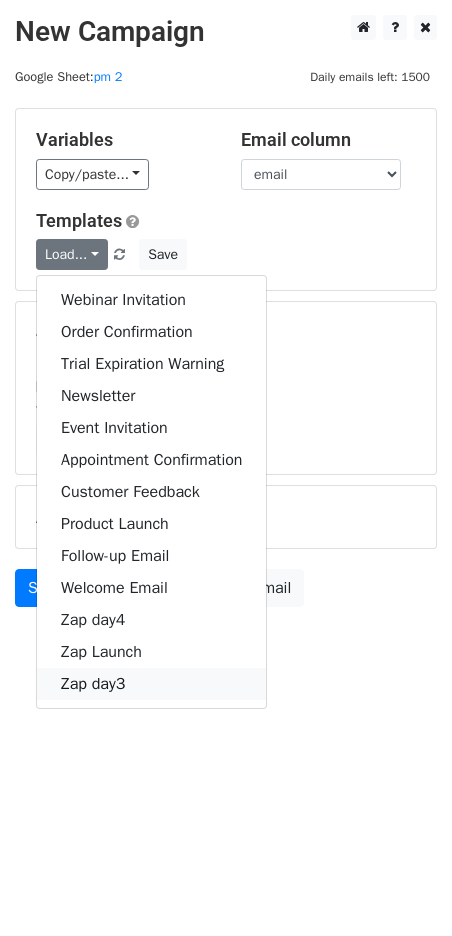 click on "Zap day3" at bounding box center [151, 684] 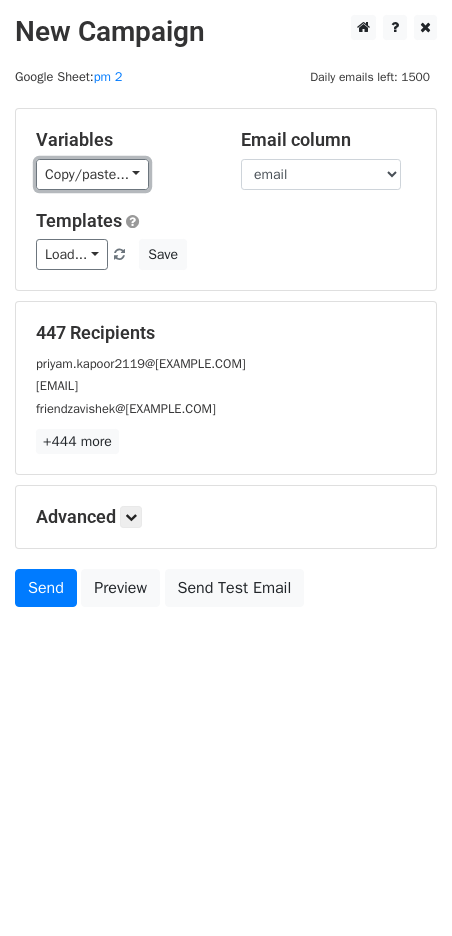 click on "Copy/paste..." at bounding box center [92, 174] 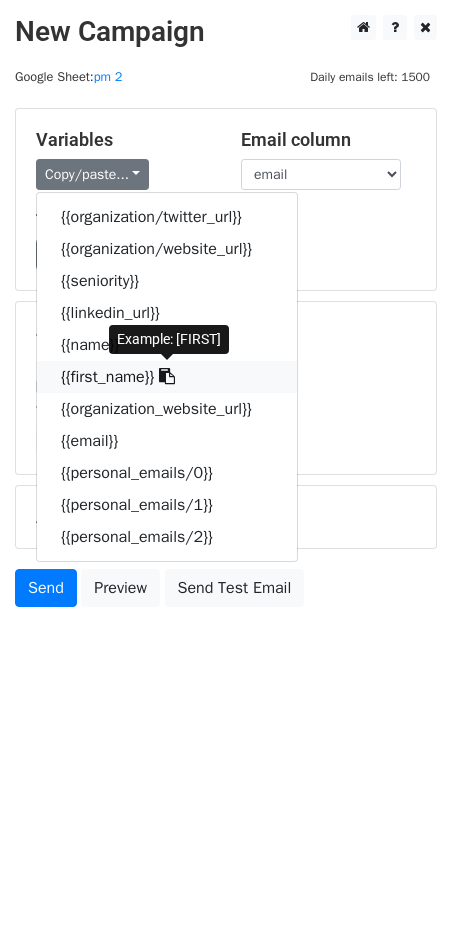 click on "{{first_name}}" at bounding box center [167, 377] 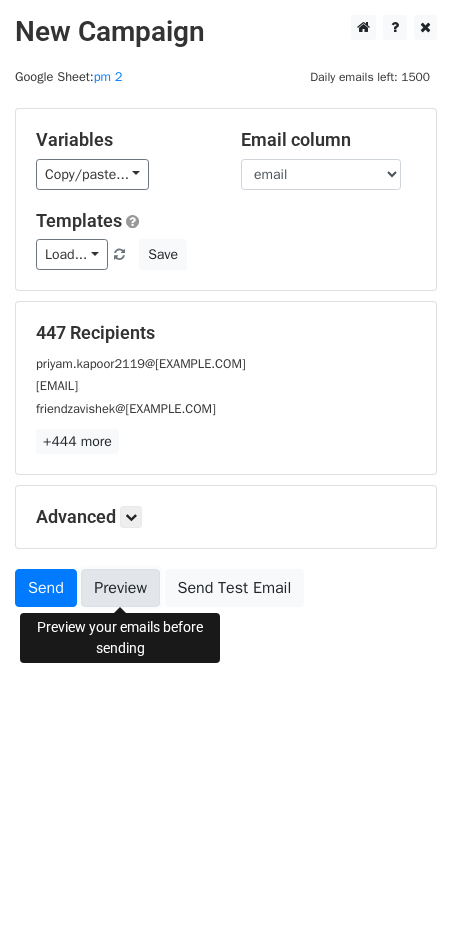 click on "Preview" at bounding box center (120, 588) 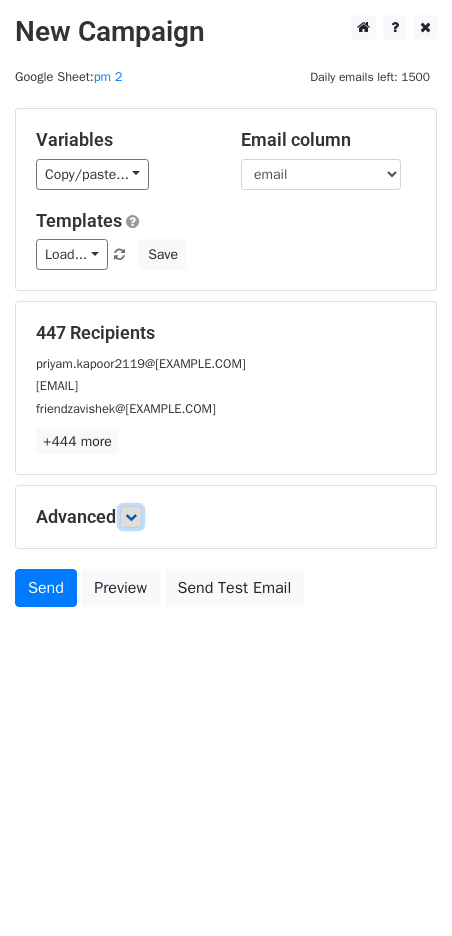 click at bounding box center [131, 517] 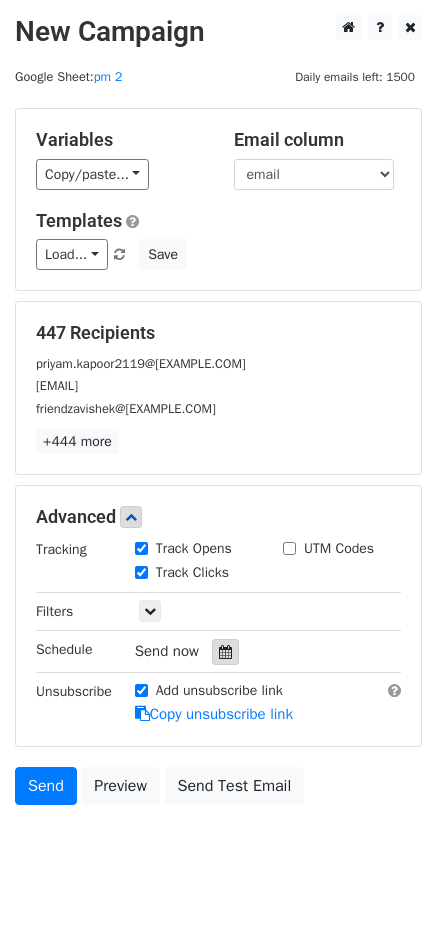 click at bounding box center [225, 652] 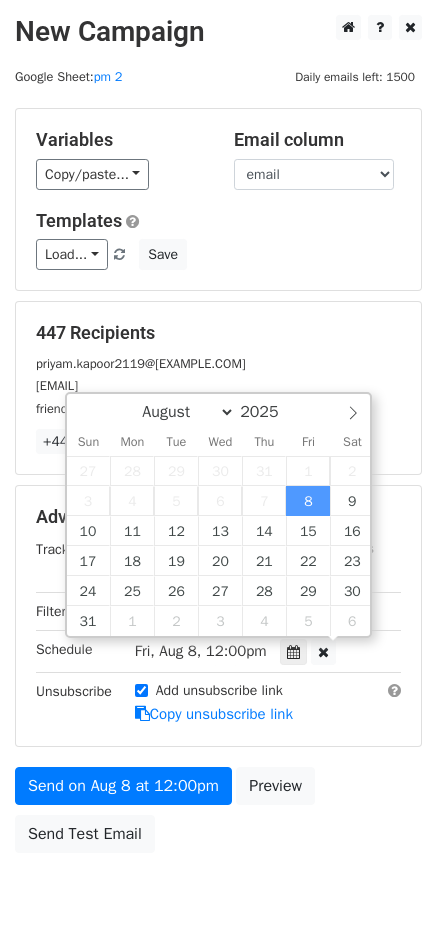 scroll, scrollTop: 1, scrollLeft: 0, axis: vertical 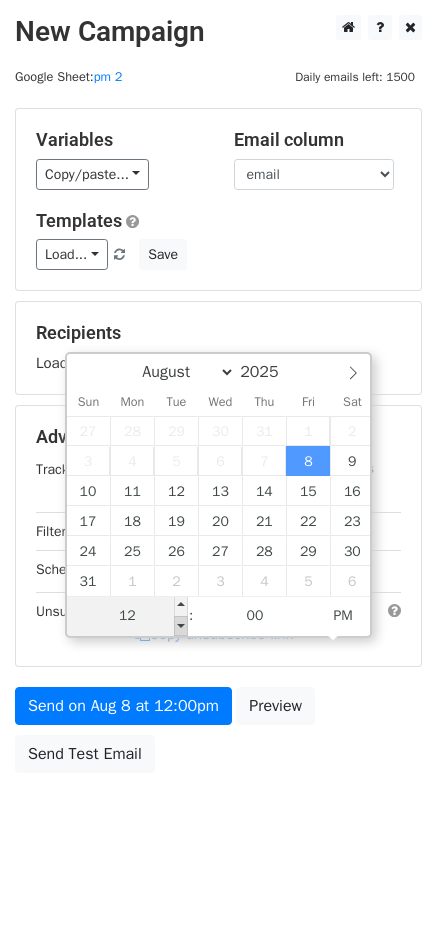 type on "[DATE] [TIME]" 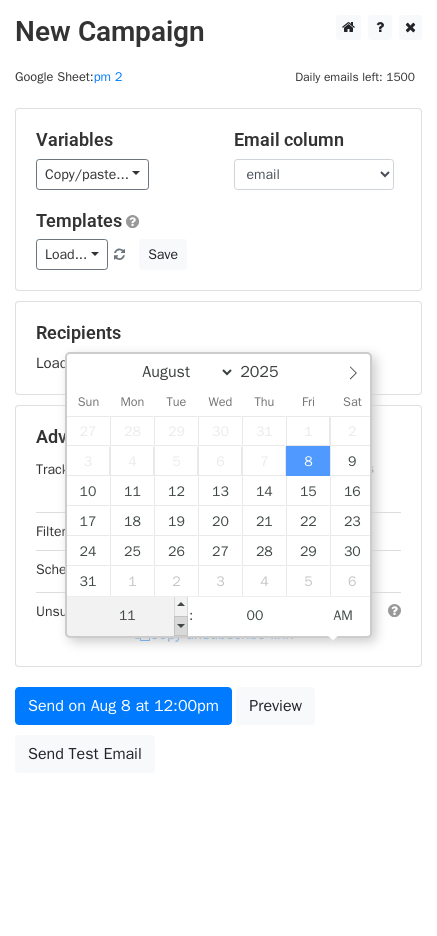 click at bounding box center [181, 626] 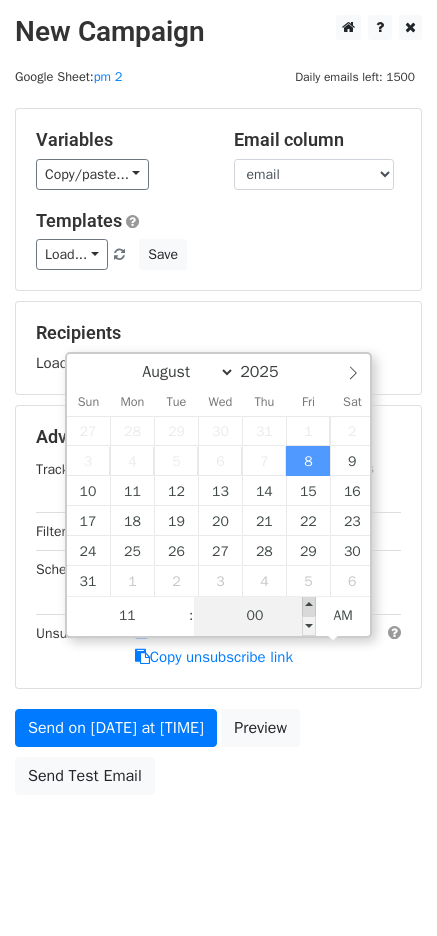 type on "[DATE] [TIME]" 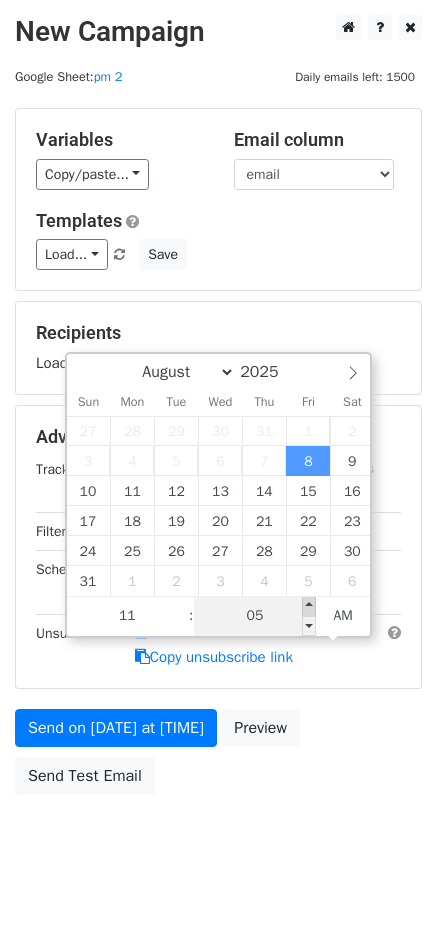 click at bounding box center (309, 606) 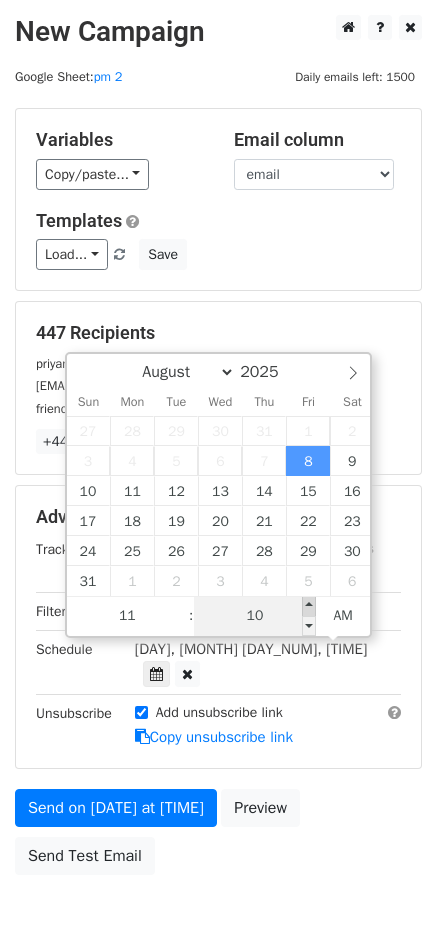 click at bounding box center [309, 606] 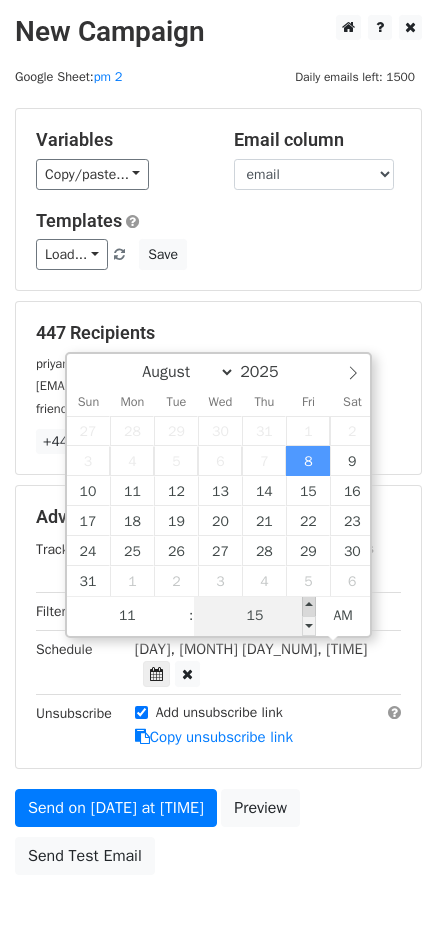 click at bounding box center (309, 606) 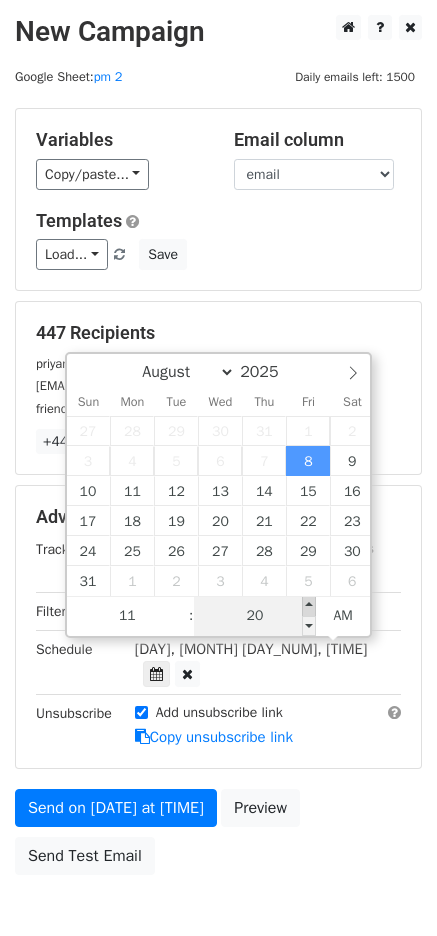 click at bounding box center (309, 606) 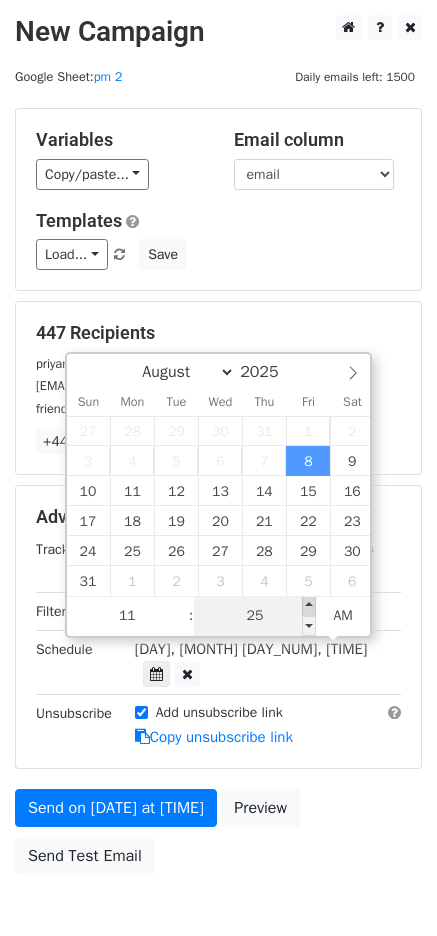 click at bounding box center (309, 606) 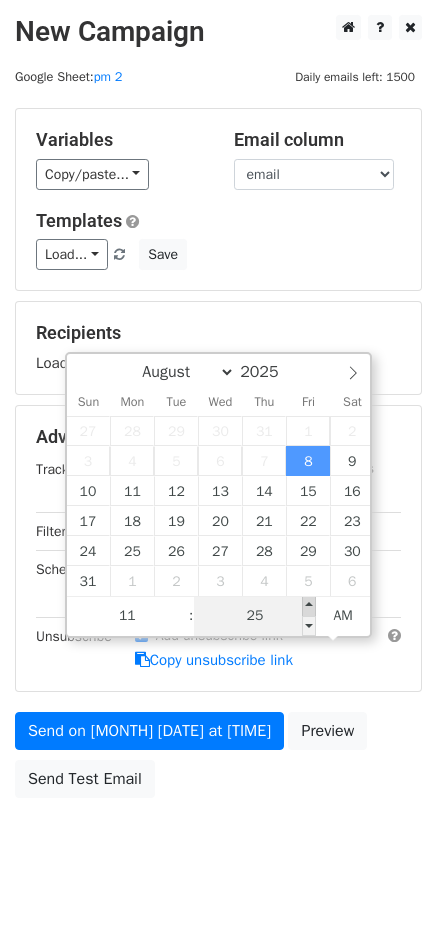 type on "[DATE] [TIME]" 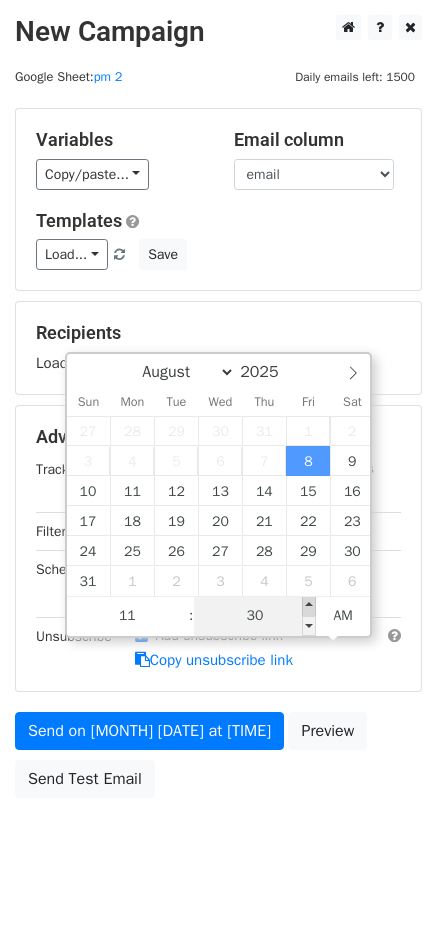 click at bounding box center (309, 606) 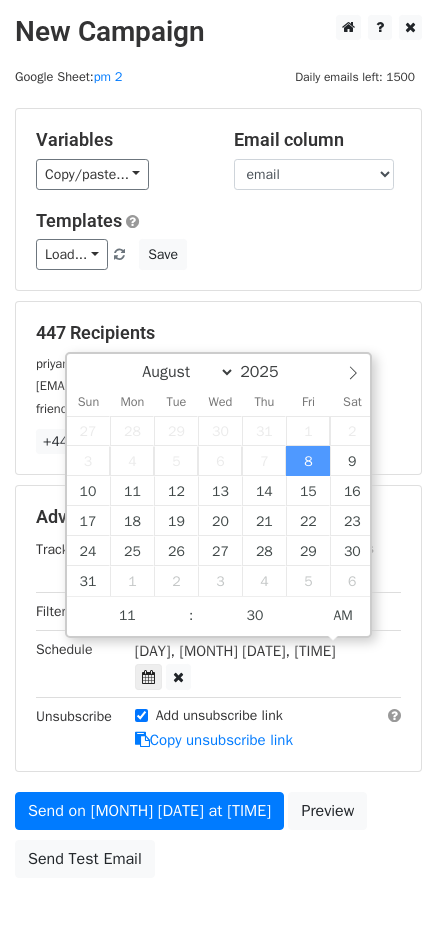 click on "New Campaign
Daily emails left: 1500
Google Sheet:
pm 2
Variables
Copy/paste...
{{organization/twitter_url}}
{{organization/website_url}}
{{seniority}}
{{linkedin_url}}
{{name}}
{{first_name}}
{{organization_website_url}}
{{email}}
{{personal_emails/0}}
{{personal_emails/1}}
{{personal_emails/2}}
Email column
organization/twitter_url
organization/website_url
seniority
linkedin_url
name
first_name
organization_website_url
email
personal_emails/0
personal_emails/1
personal_emails/2
Templates
Load...
Webinar Invitation
Order Confirmation
Trial Expiration Warning
Newsletter
Event Invitation
Appointment Confirmation
Customer Feedback
Product Launch
Follow-up Email
Welcome Email
Zap day4
Zap Launch
Zap day3
Save
447 Recipients
[EMAIL]" at bounding box center (218, 491) 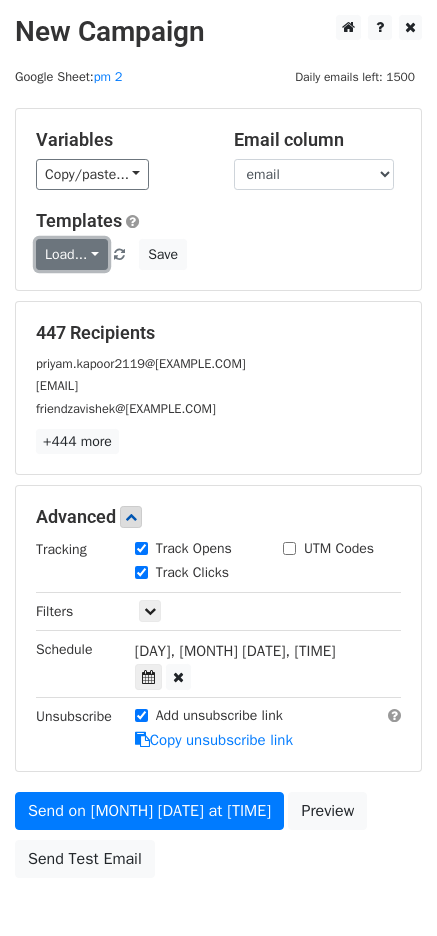 click on "Load..." at bounding box center [72, 254] 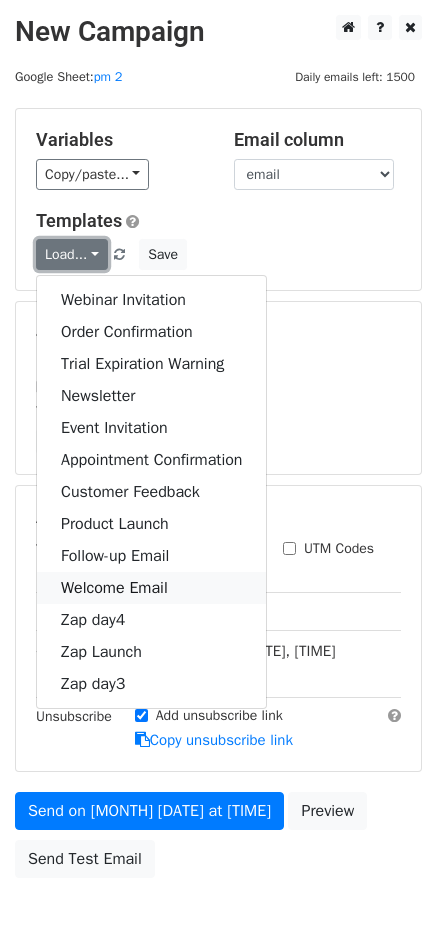 scroll, scrollTop: 85, scrollLeft: 0, axis: vertical 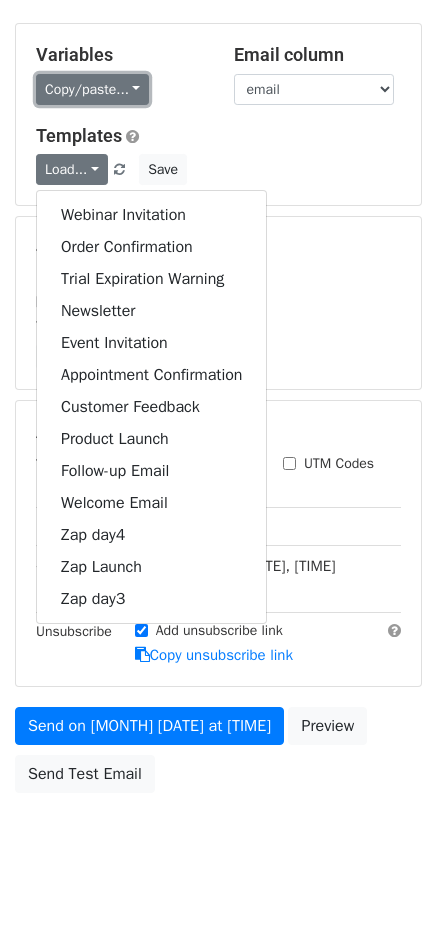 click on "Copy/paste..." at bounding box center [92, 89] 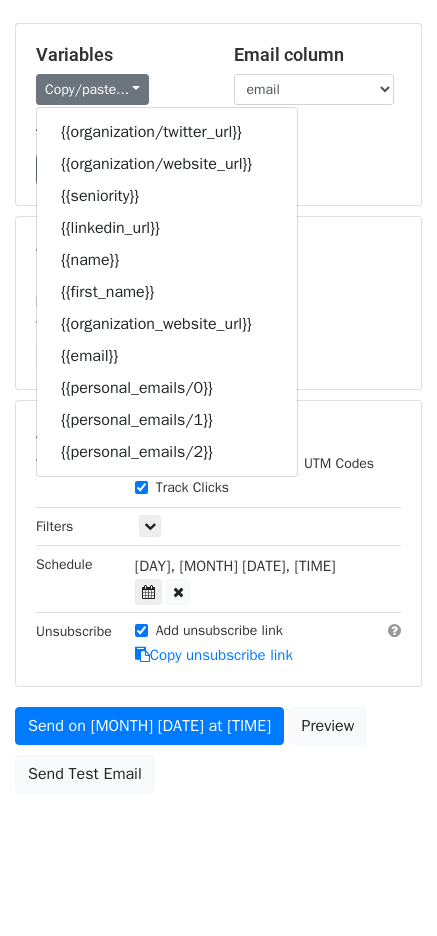click on "priyam.kapoor2119@[EXAMPLE.COM]" at bounding box center (218, 278) 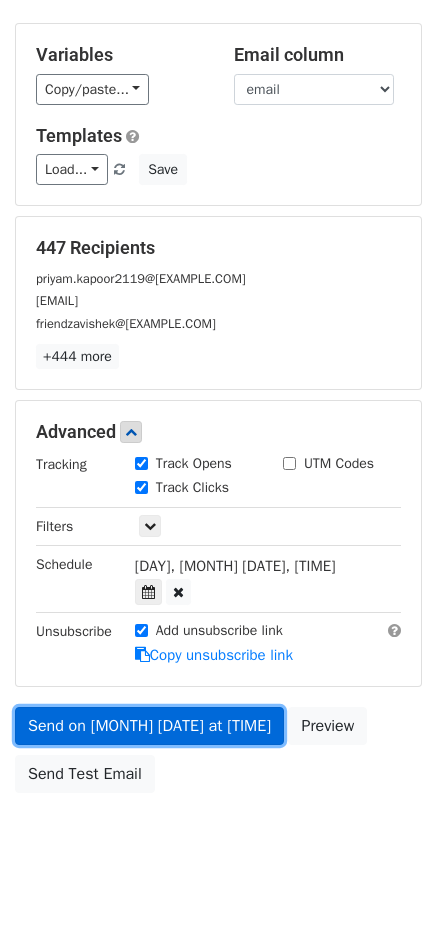 click on "Send on [MONTH] [DATE] at [TIME]" at bounding box center [149, 726] 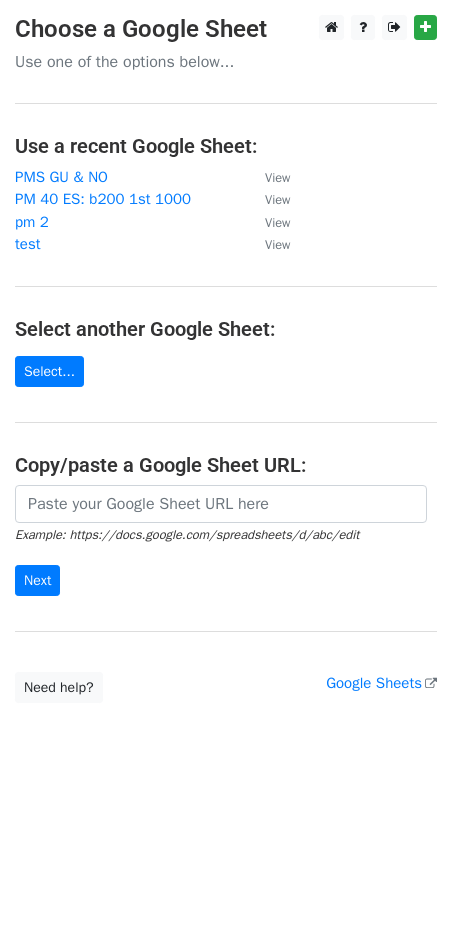 scroll, scrollTop: 0, scrollLeft: 0, axis: both 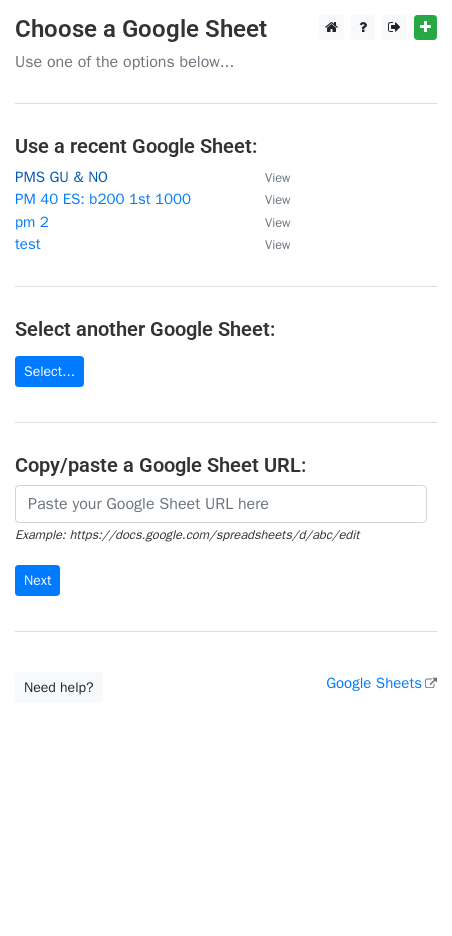 click on "PMS GU & NO" at bounding box center (61, 177) 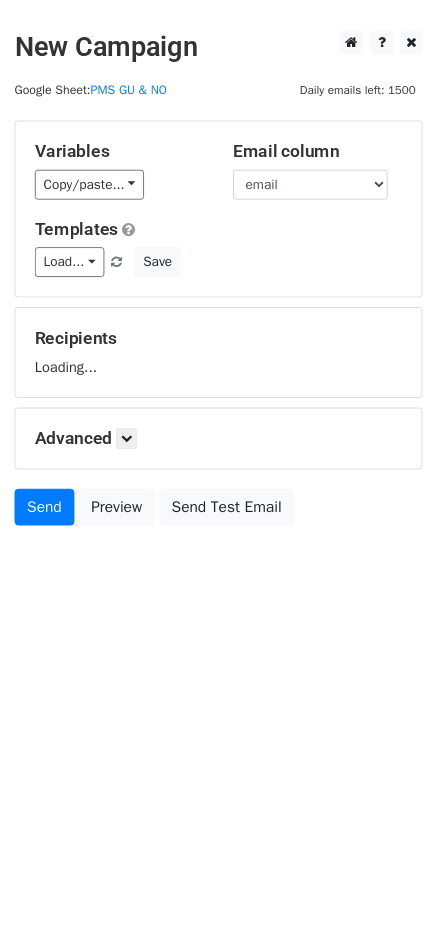 scroll, scrollTop: 0, scrollLeft: 0, axis: both 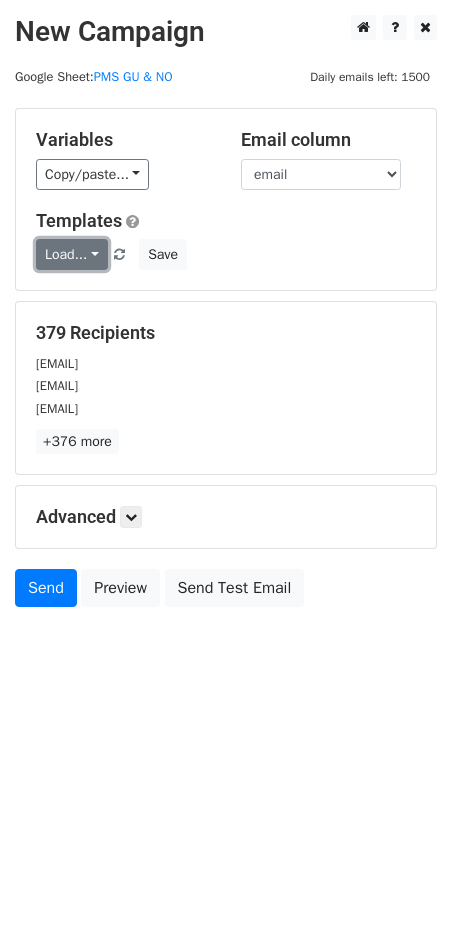 click on "Load..." at bounding box center [72, 254] 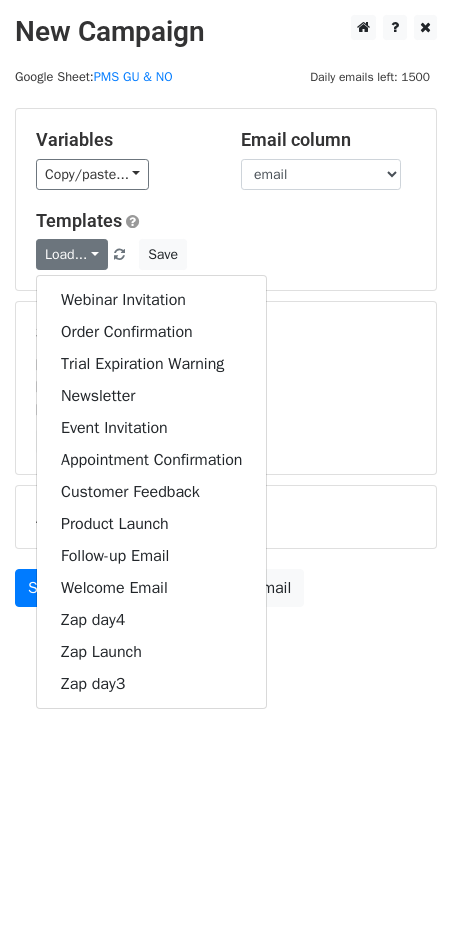 click on "New Campaign
Daily emails left: 1500
Google Sheet:
PMS GU & NO
Variables
Copy/paste...
{{linkedin_url}}
{{name}}
{{first_name}}
{{organization_website_url}}
{{email}}
Email column
linkedin_url
name
first_name
organization_website_url
email
Templates
Load...
Webinar Invitation
Order Confirmation
Trial Expiration Warning
Newsletter
Event Invitation
Appointment Confirmation
Customer Feedback
Product Launch
Follow-up Email
Welcome Email
Zap day4
Zap Launch
Zap day3
Save
379Recipients
[EMAIL]
[EMAIL]
[EMAIL]
+376 more
379Recipients
×
[EMAIL]
[EMAIL]
[EMAIL]
[EMAIL]
[EMAIL]
[EMAIL]" at bounding box center (226, 356) 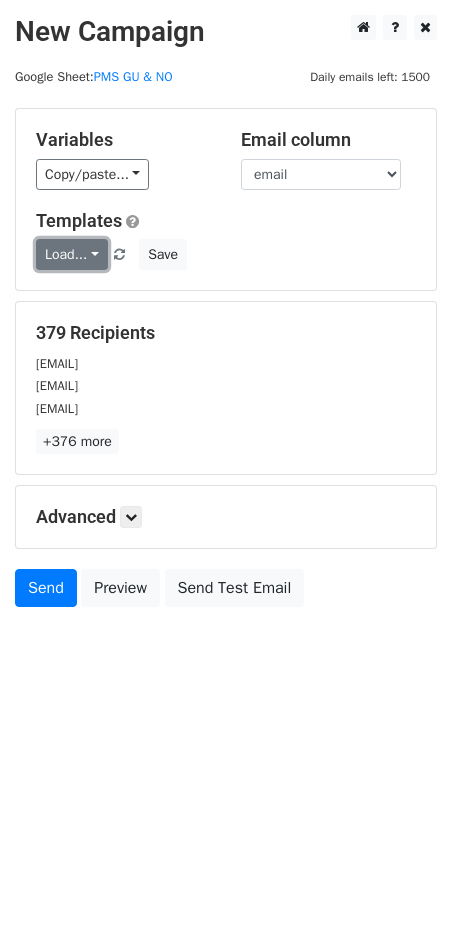 click on "Load..." at bounding box center (72, 254) 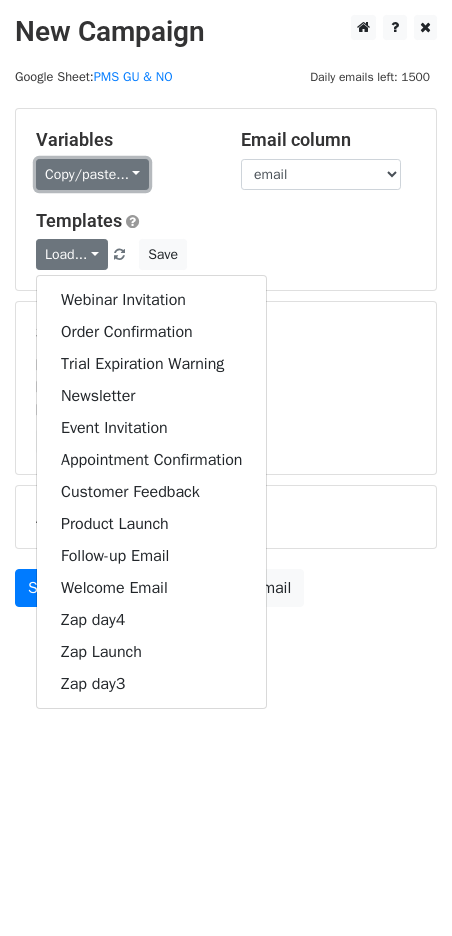 click on "Copy/paste..." at bounding box center (92, 174) 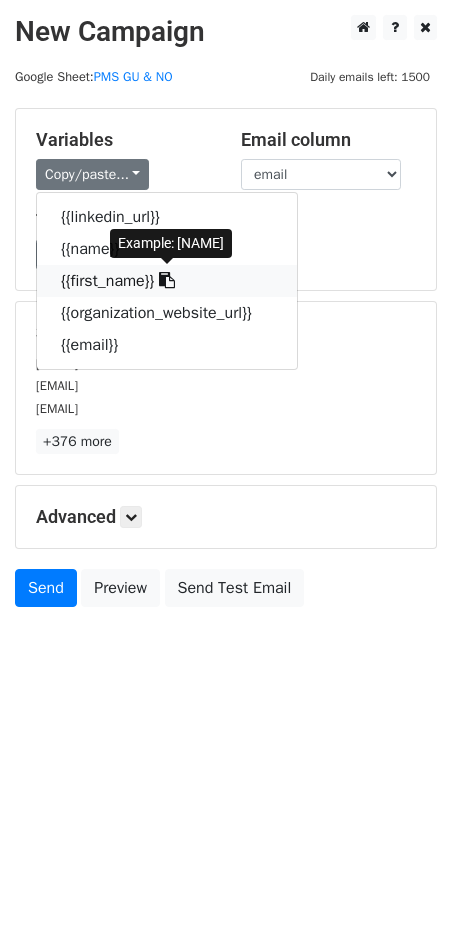 click on "{{first_name}}" at bounding box center (167, 281) 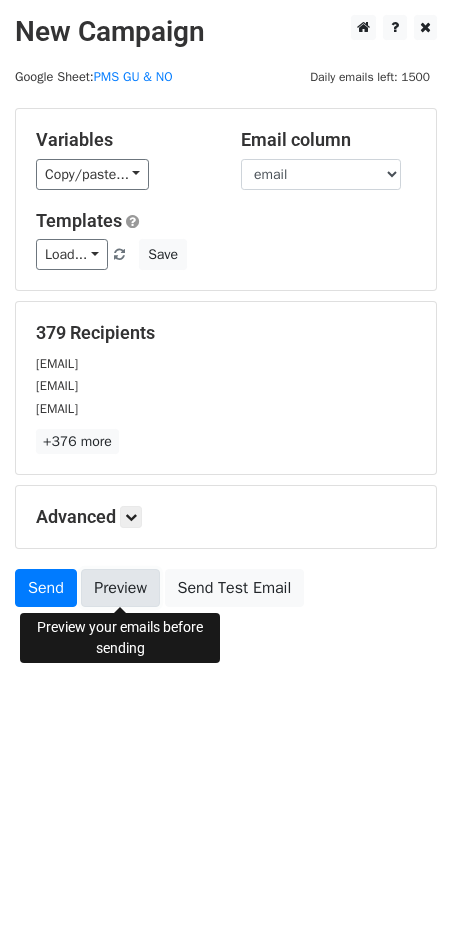 click on "Preview" at bounding box center (120, 588) 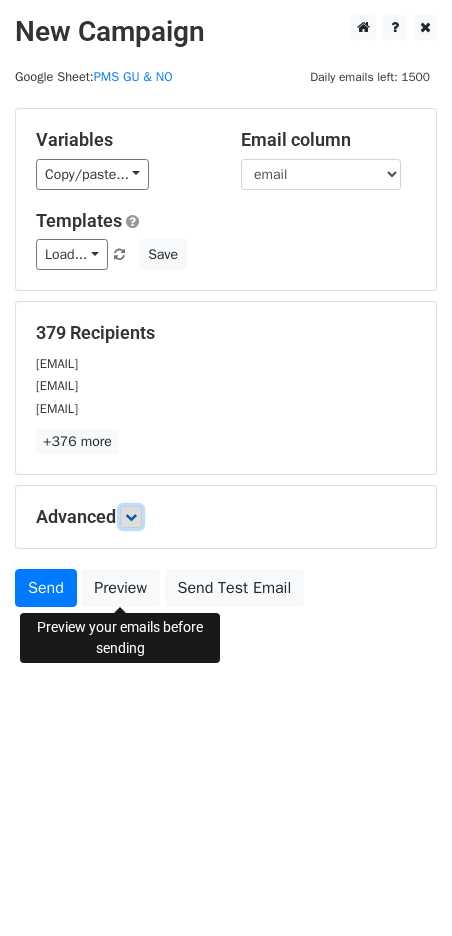 click at bounding box center [131, 517] 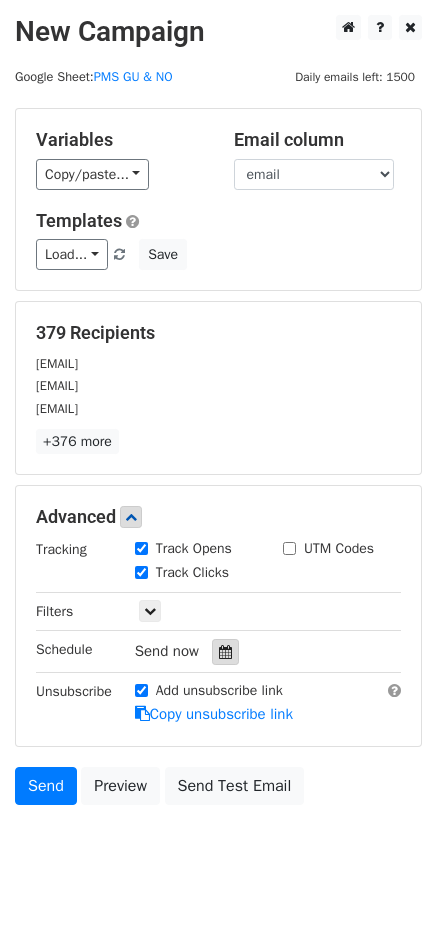 click at bounding box center (225, 652) 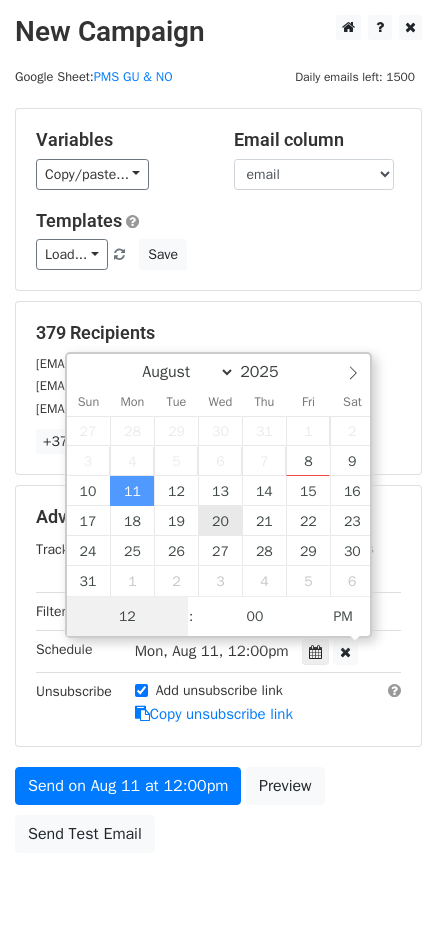 scroll, scrollTop: 1, scrollLeft: 0, axis: vertical 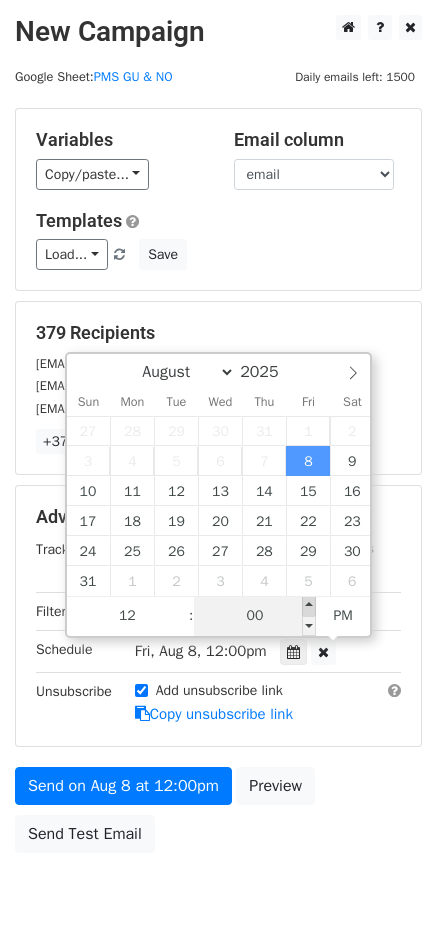 type on "2025-08-08 12:05" 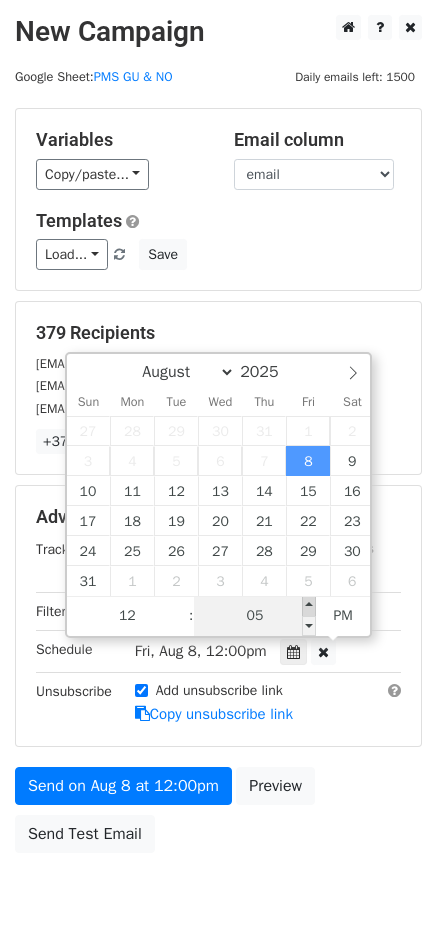 click at bounding box center (309, 606) 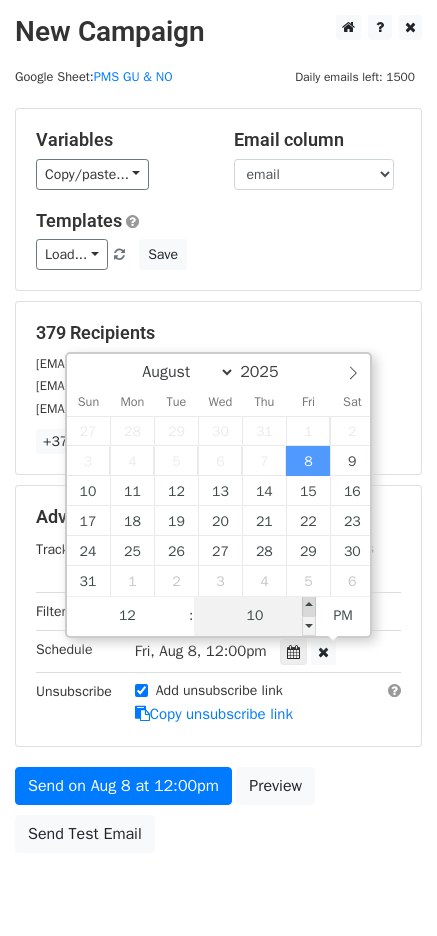click at bounding box center [309, 606] 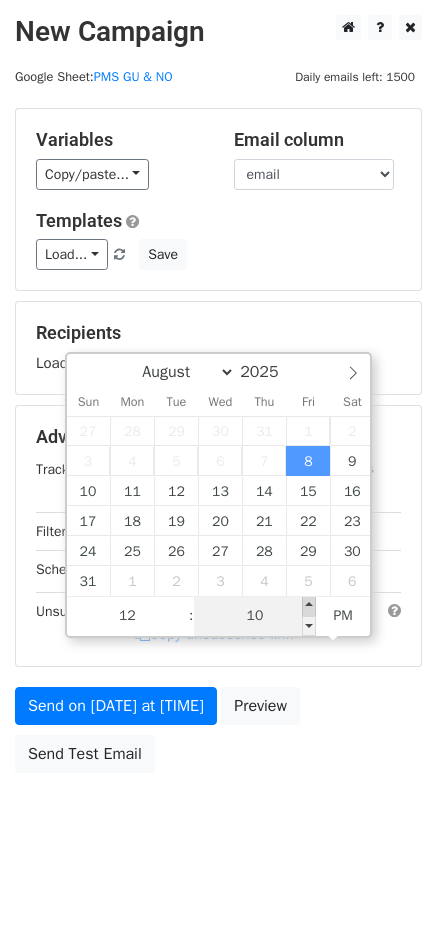type on "2025-08-08 12:15" 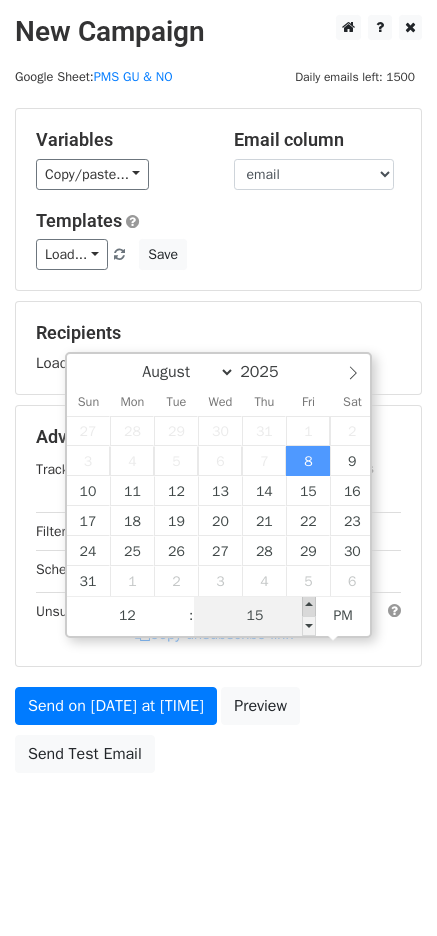 click at bounding box center (309, 606) 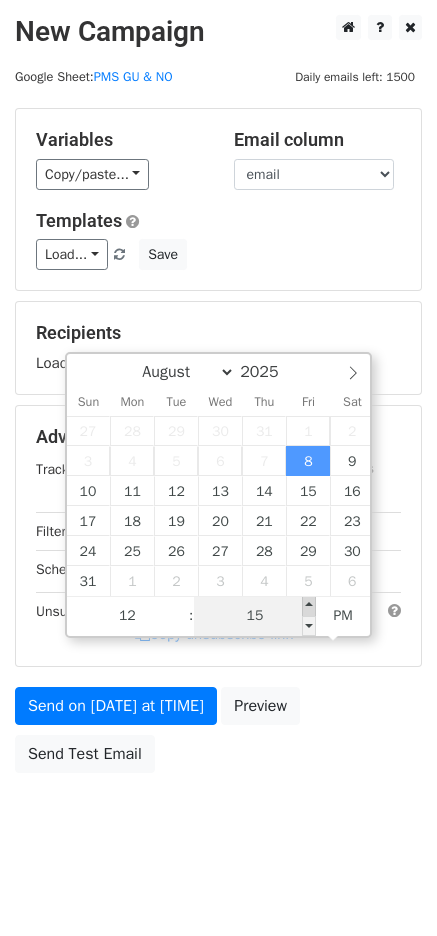 type on "2025-08-08 12:20" 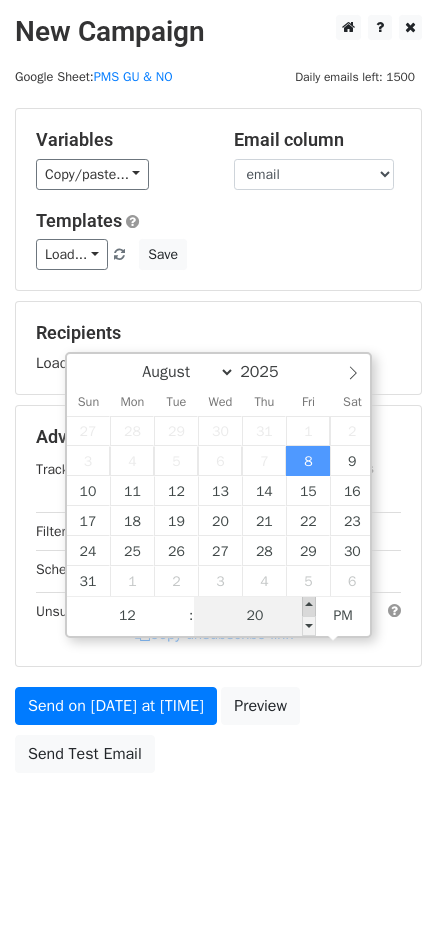 click at bounding box center [309, 606] 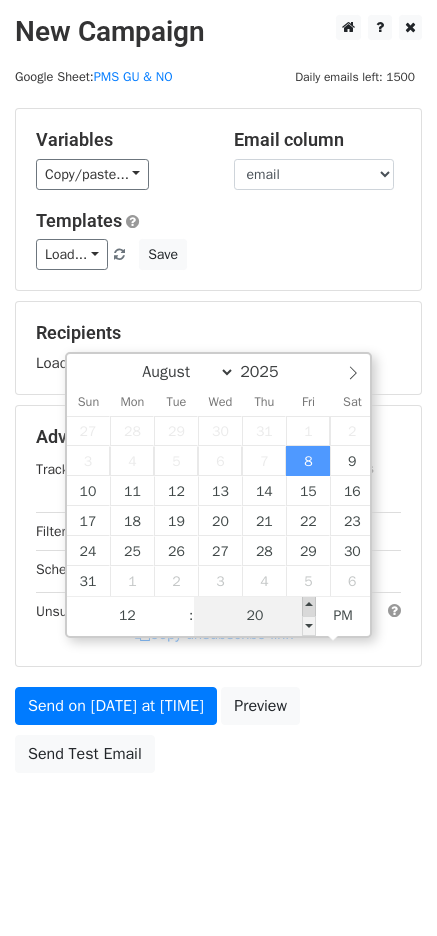type on "2025-08-08 12:25" 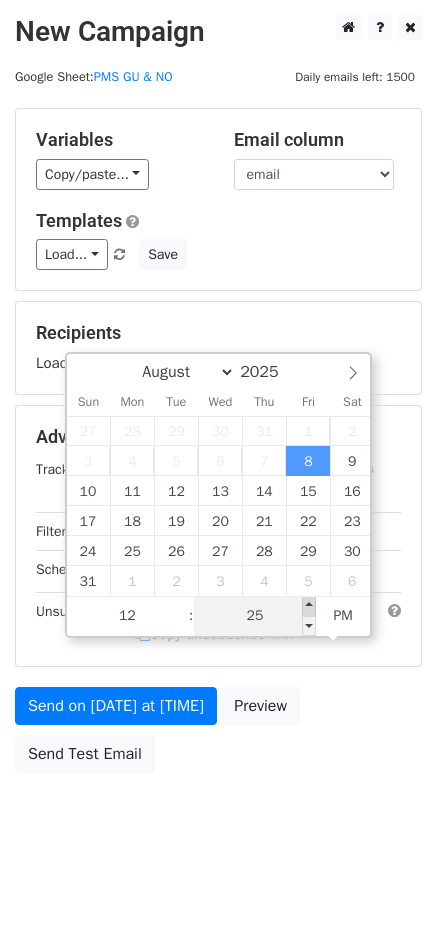 click at bounding box center [309, 606] 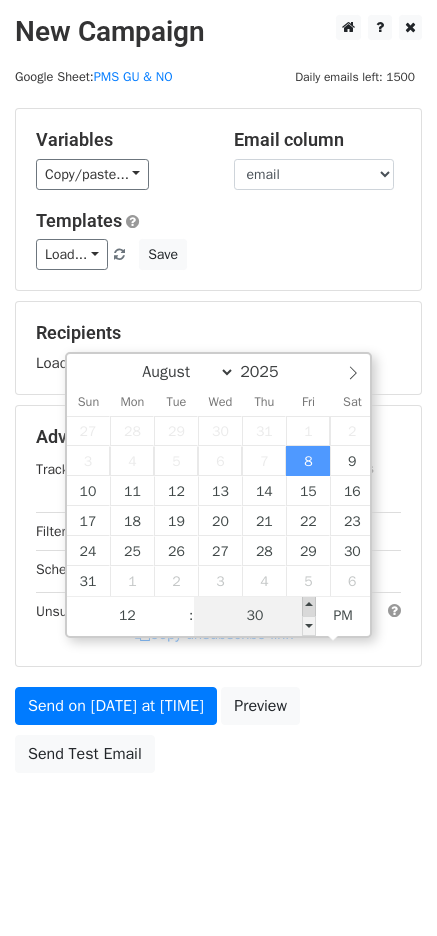 click at bounding box center [309, 606] 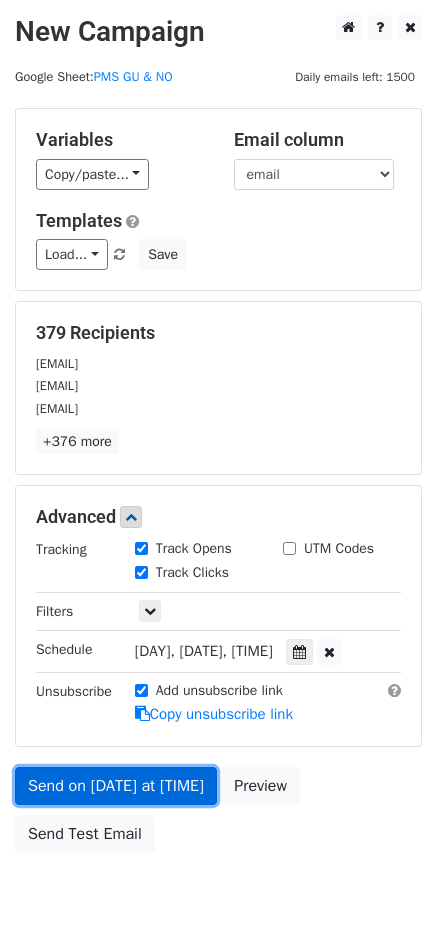 click on "Send on Aug 8 at 12:30pm" at bounding box center (116, 786) 